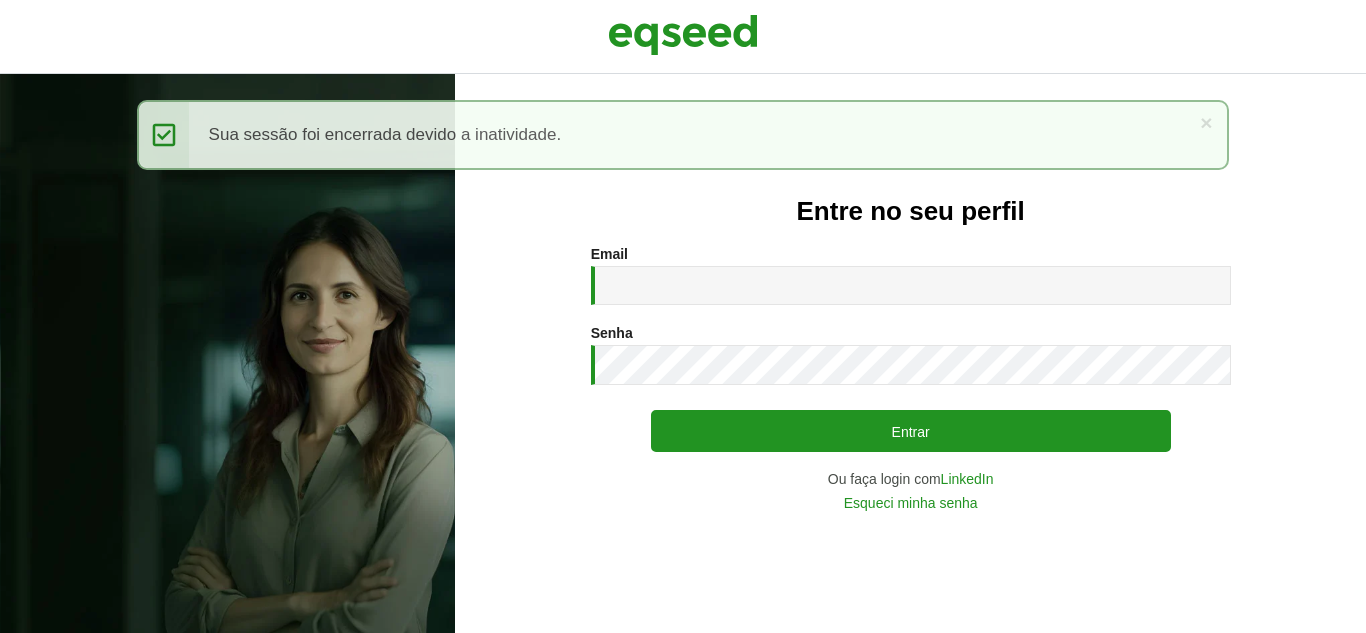 scroll, scrollTop: 0, scrollLeft: 0, axis: both 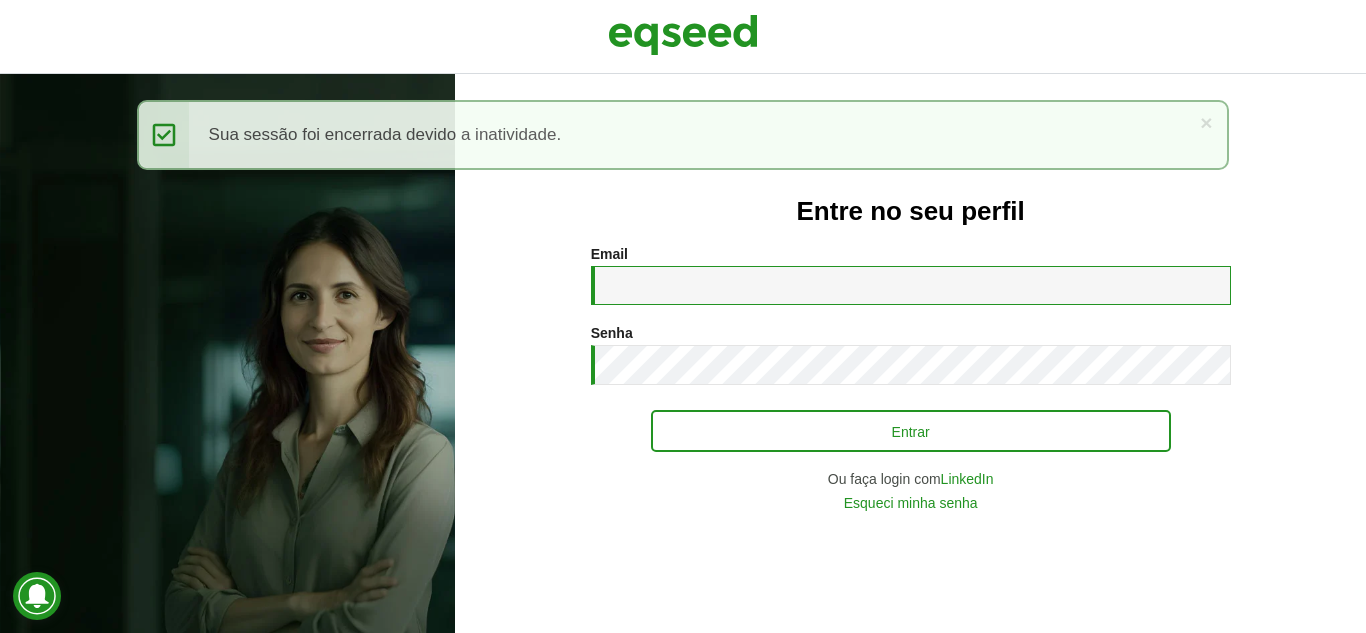 type on "**********" 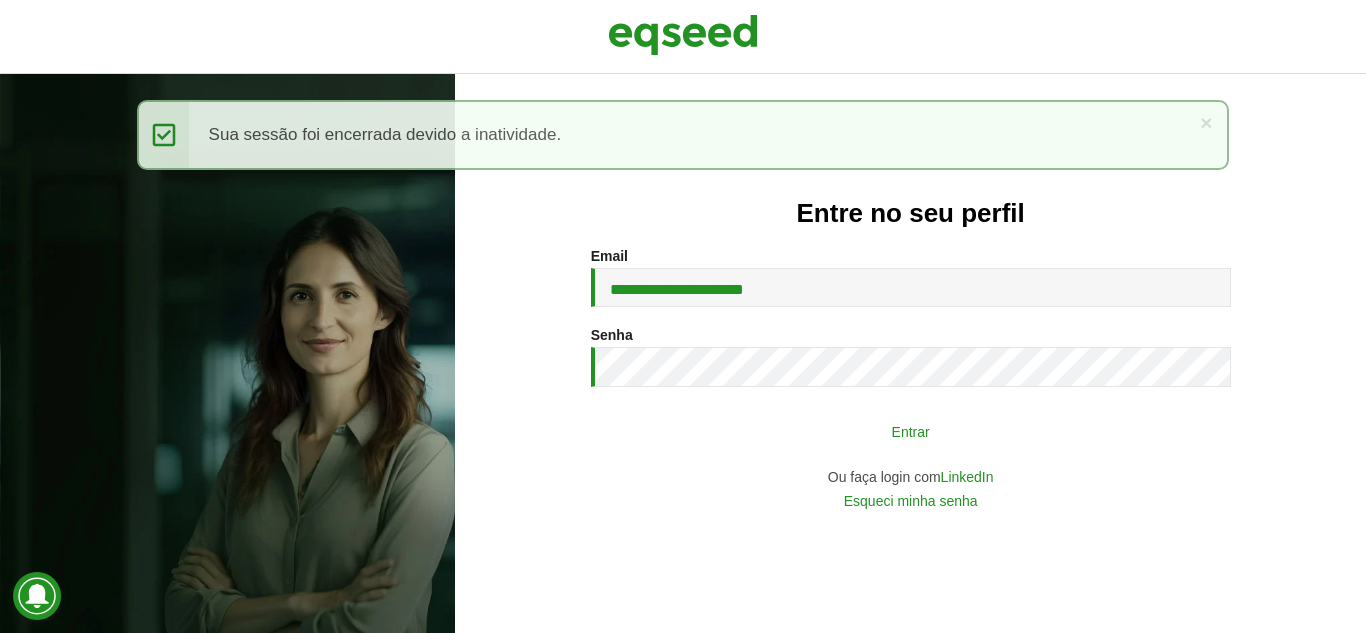 click on "Entrar" at bounding box center (911, 431) 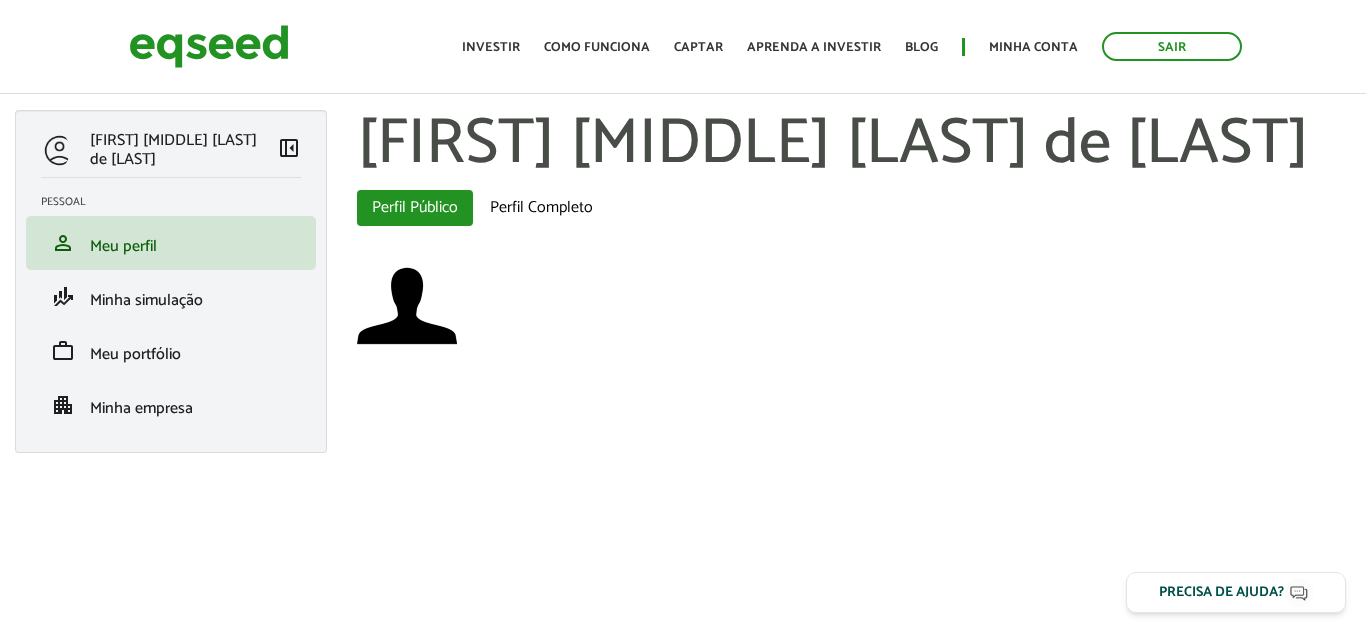 scroll, scrollTop: 0, scrollLeft: 0, axis: both 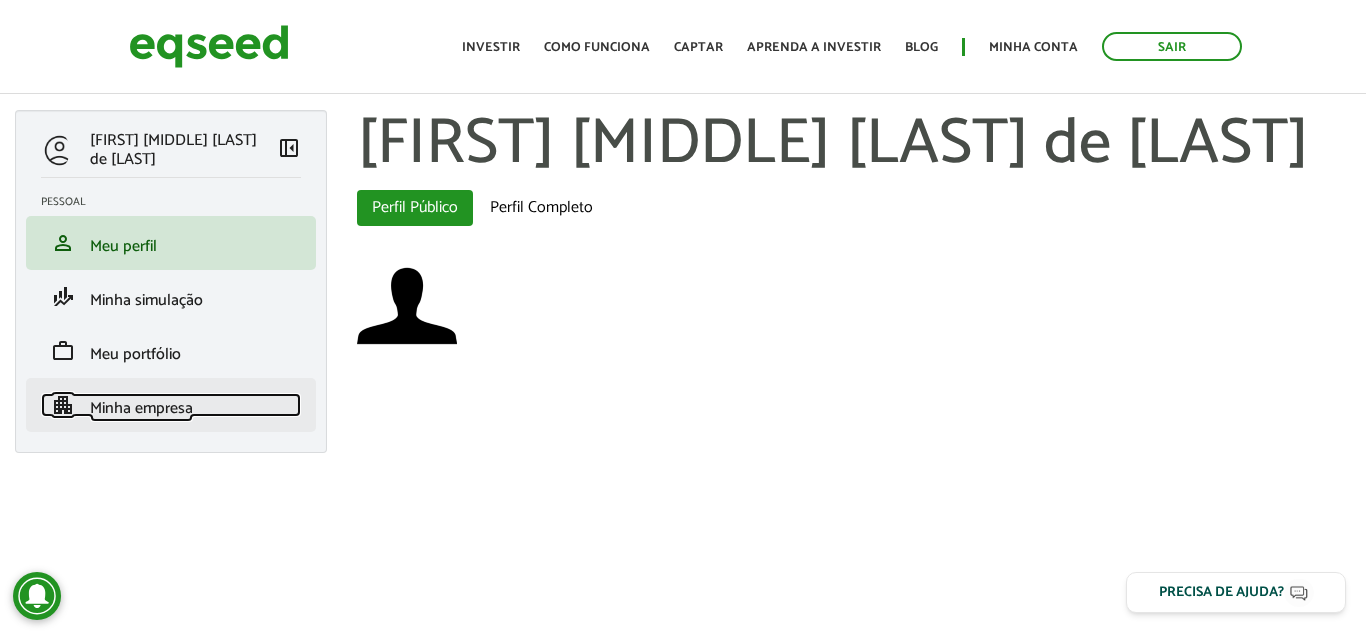 click on "Minha empresa" at bounding box center (141, 408) 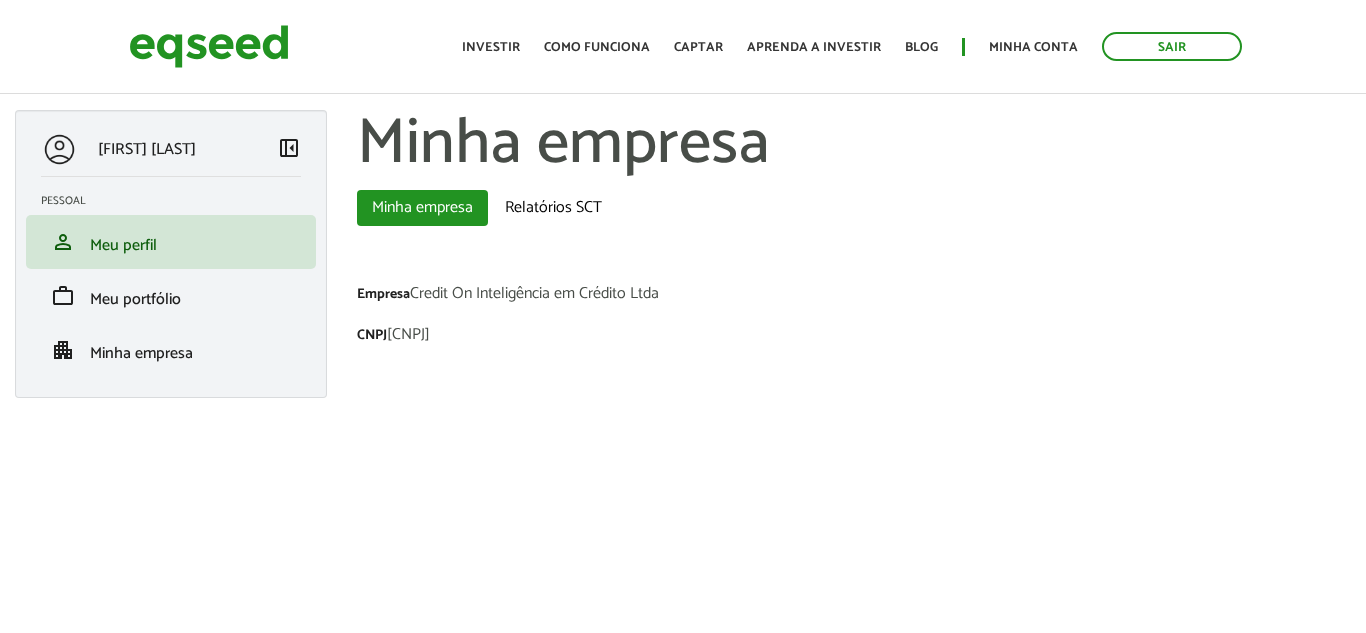 scroll, scrollTop: 0, scrollLeft: 0, axis: both 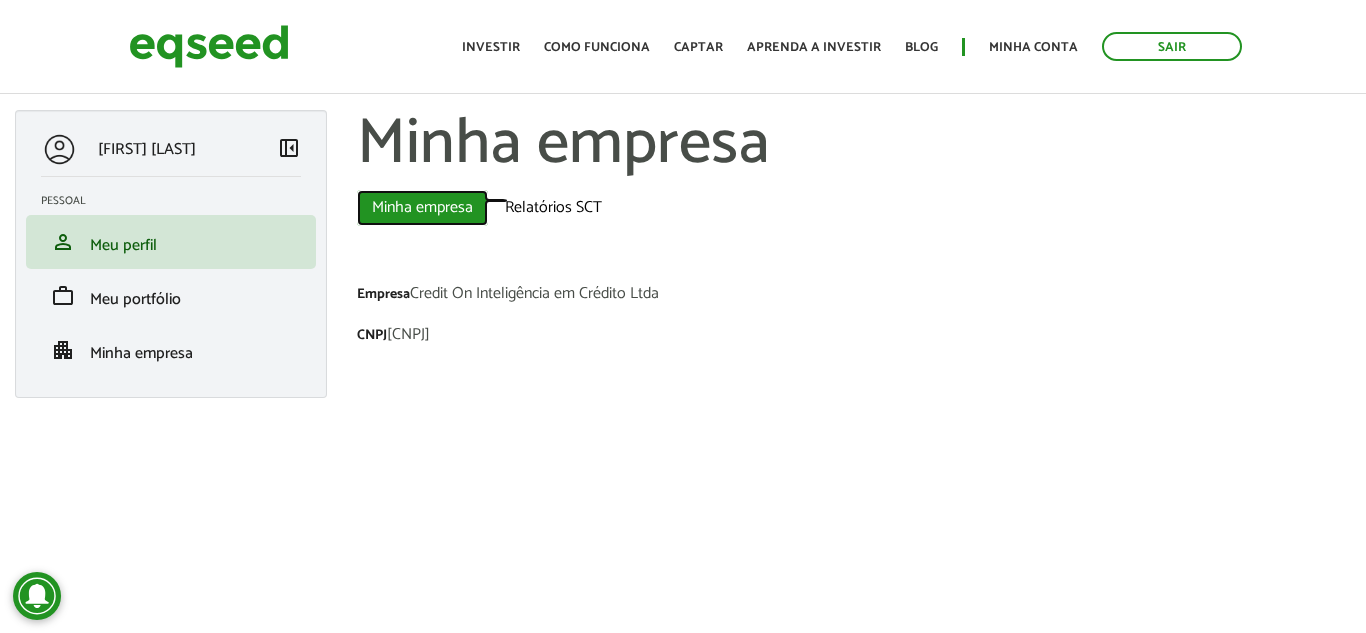click on "Minha empresa (aba ativa)" at bounding box center (422, 208) 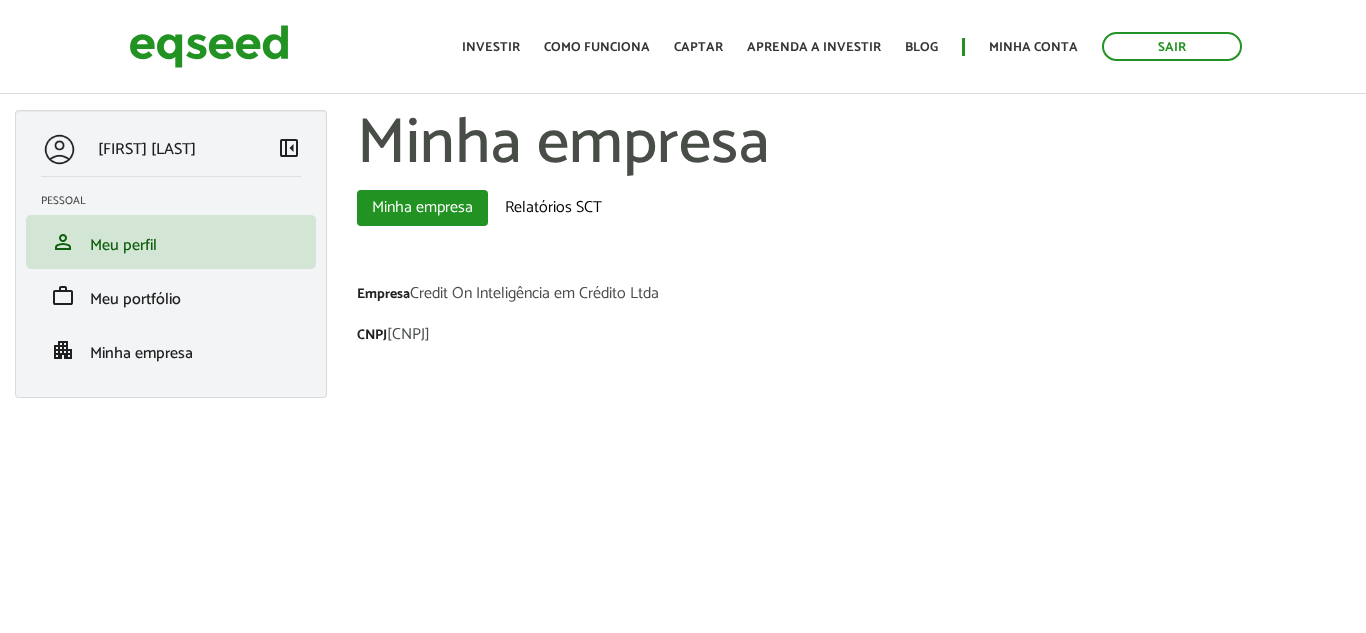 scroll, scrollTop: 0, scrollLeft: 0, axis: both 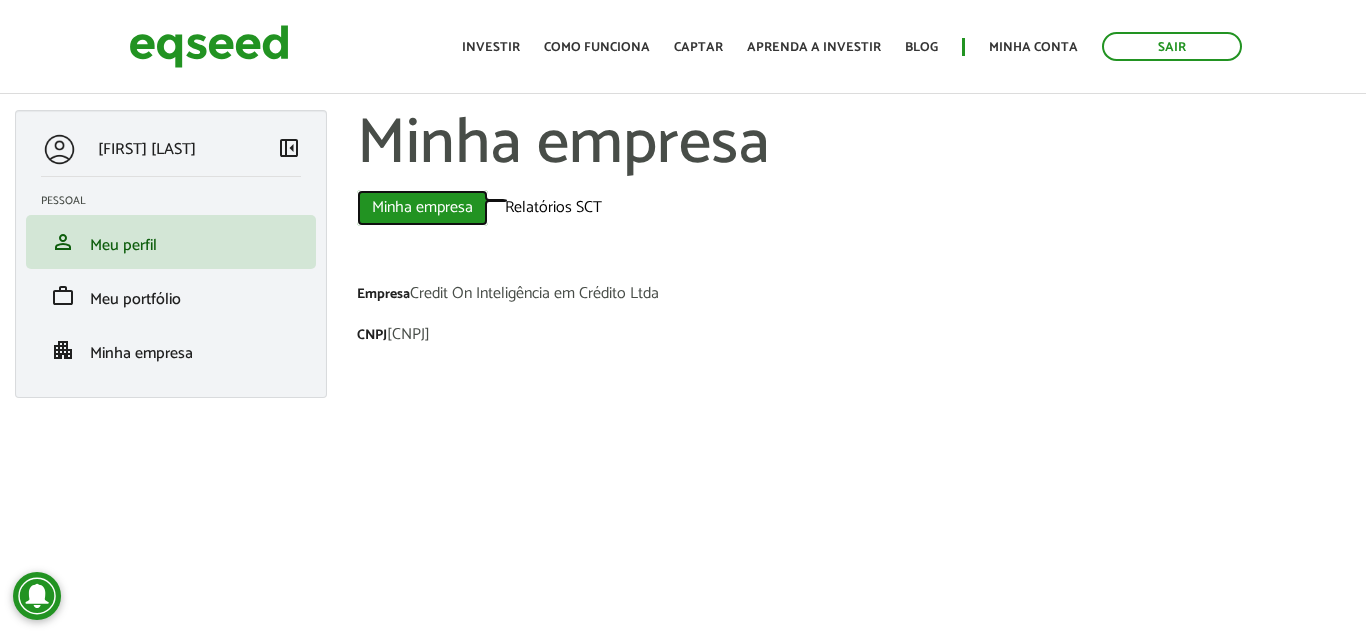 click on "Minha empresa (aba ativa)" at bounding box center (422, 208) 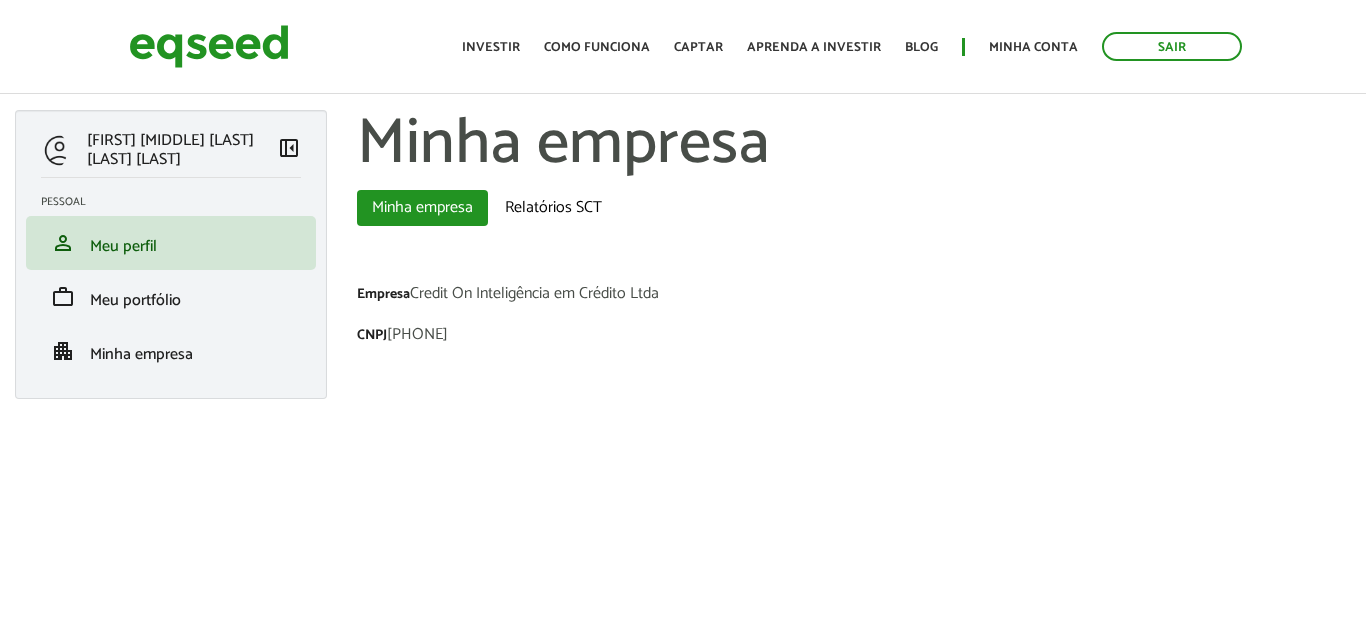scroll, scrollTop: 0, scrollLeft: 0, axis: both 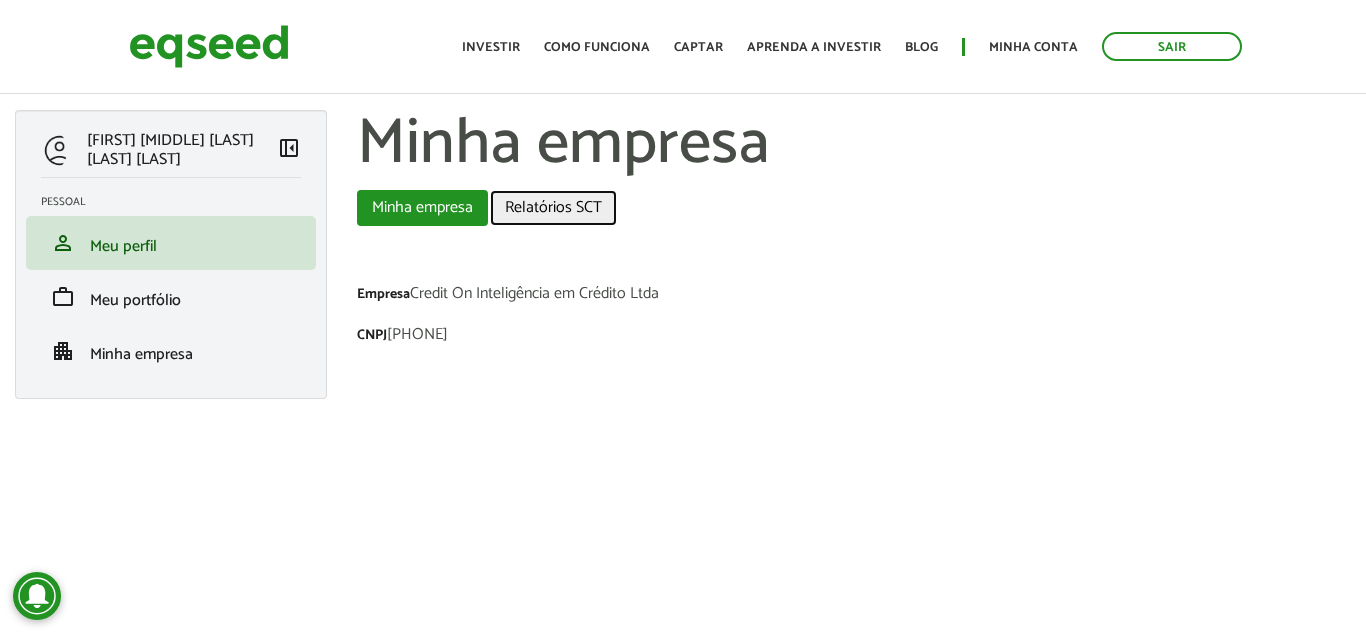 click on "Relatórios SCT" at bounding box center (553, 208) 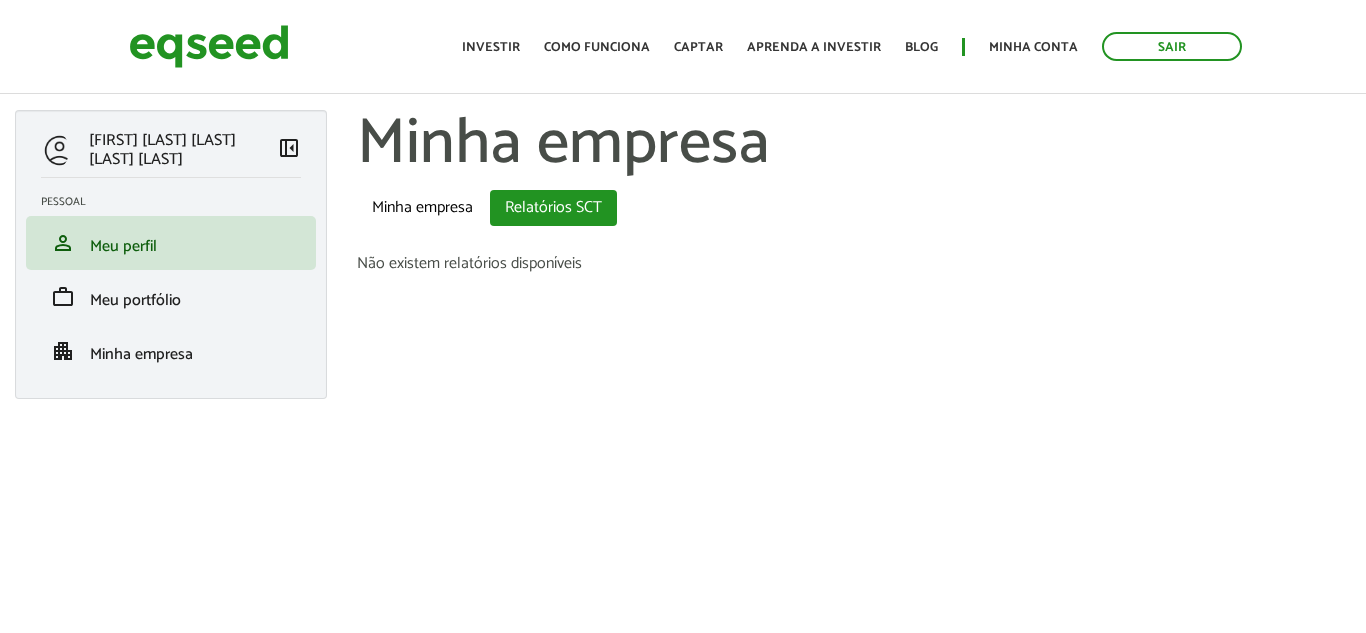 scroll, scrollTop: 0, scrollLeft: 0, axis: both 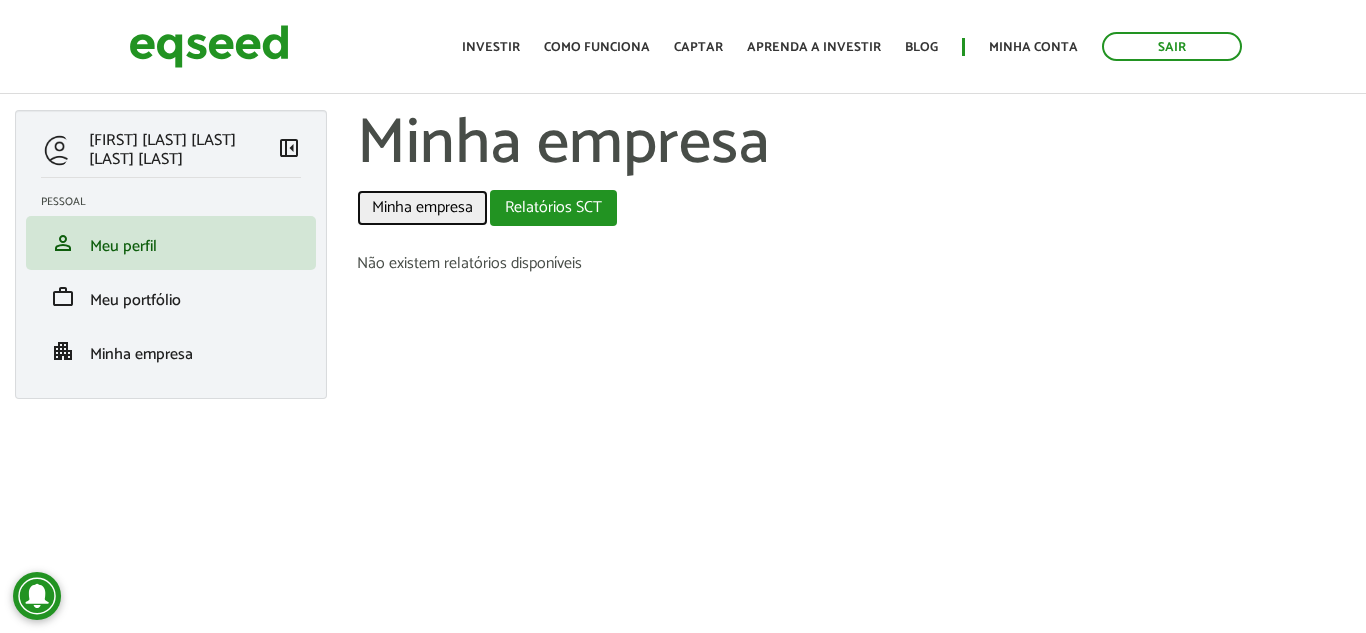 click on "Minha empresa" at bounding box center [422, 208] 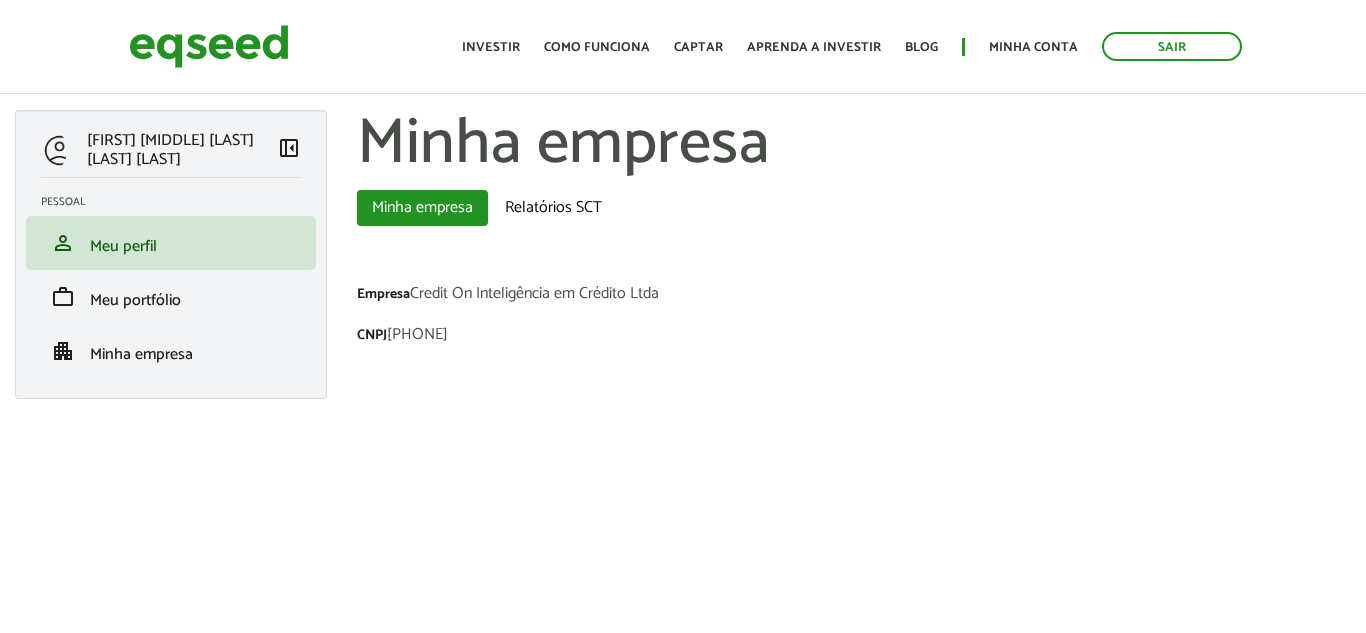 scroll, scrollTop: 0, scrollLeft: 0, axis: both 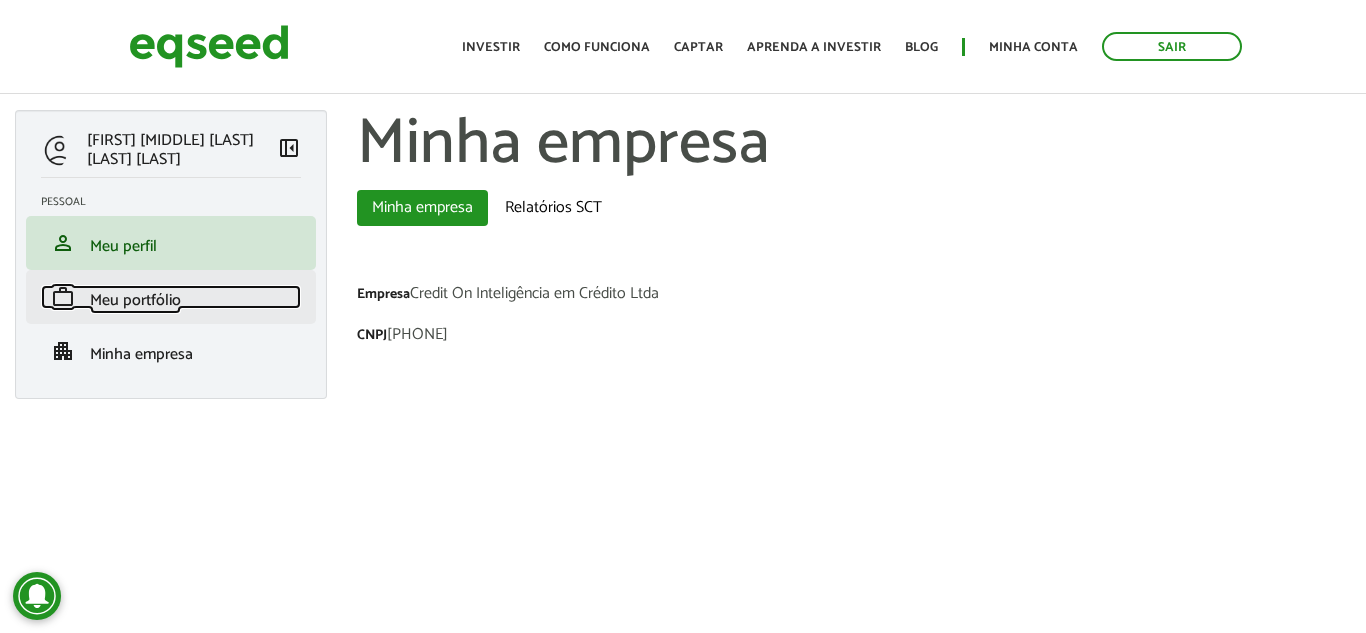 click on "Meu portfólio" at bounding box center (135, 300) 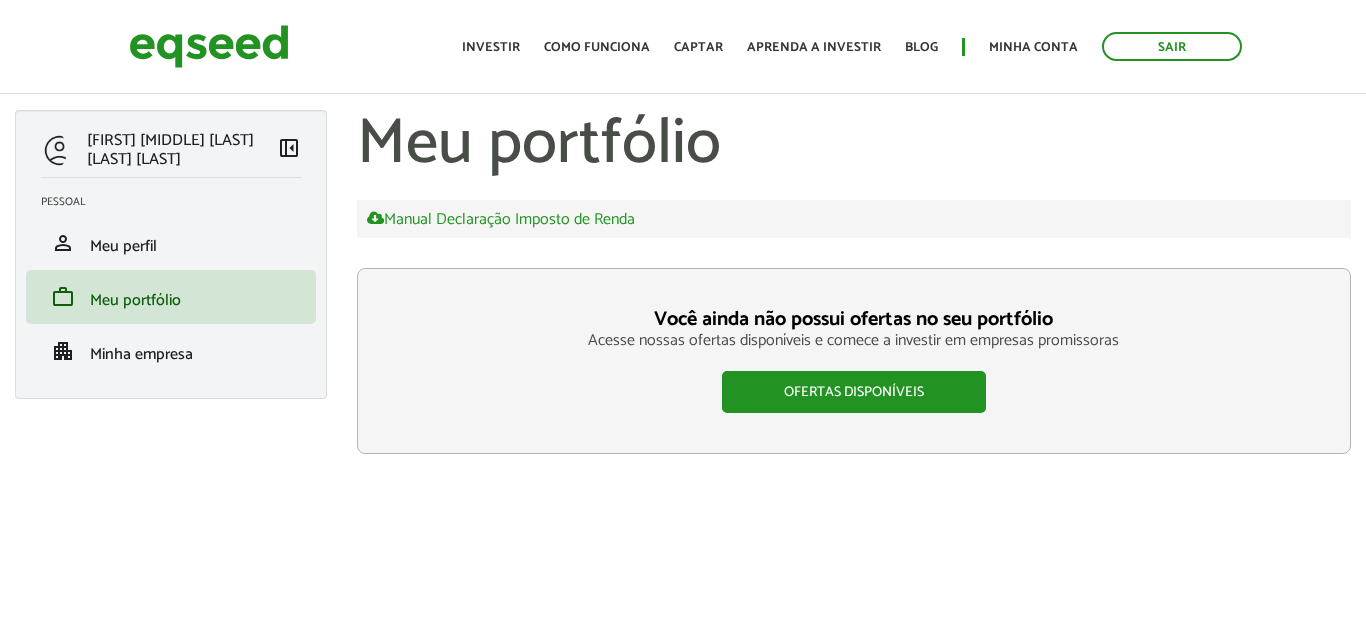 scroll, scrollTop: 0, scrollLeft: 0, axis: both 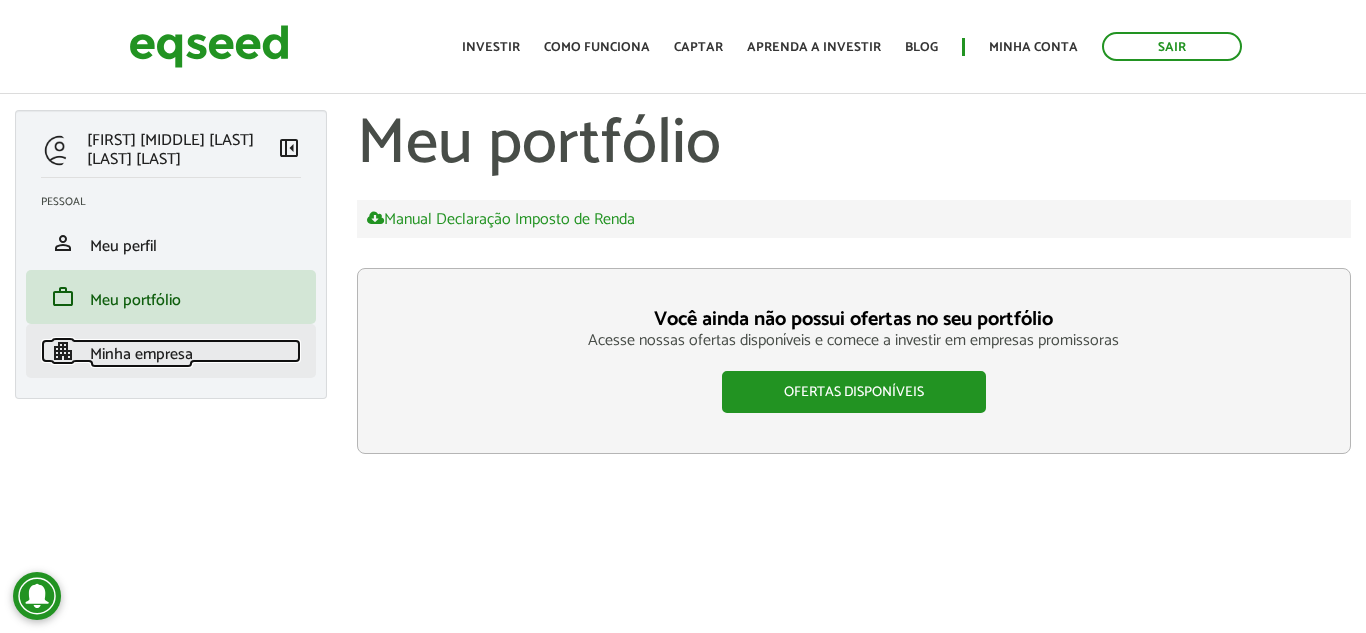 click on "Minha empresa" at bounding box center (141, 354) 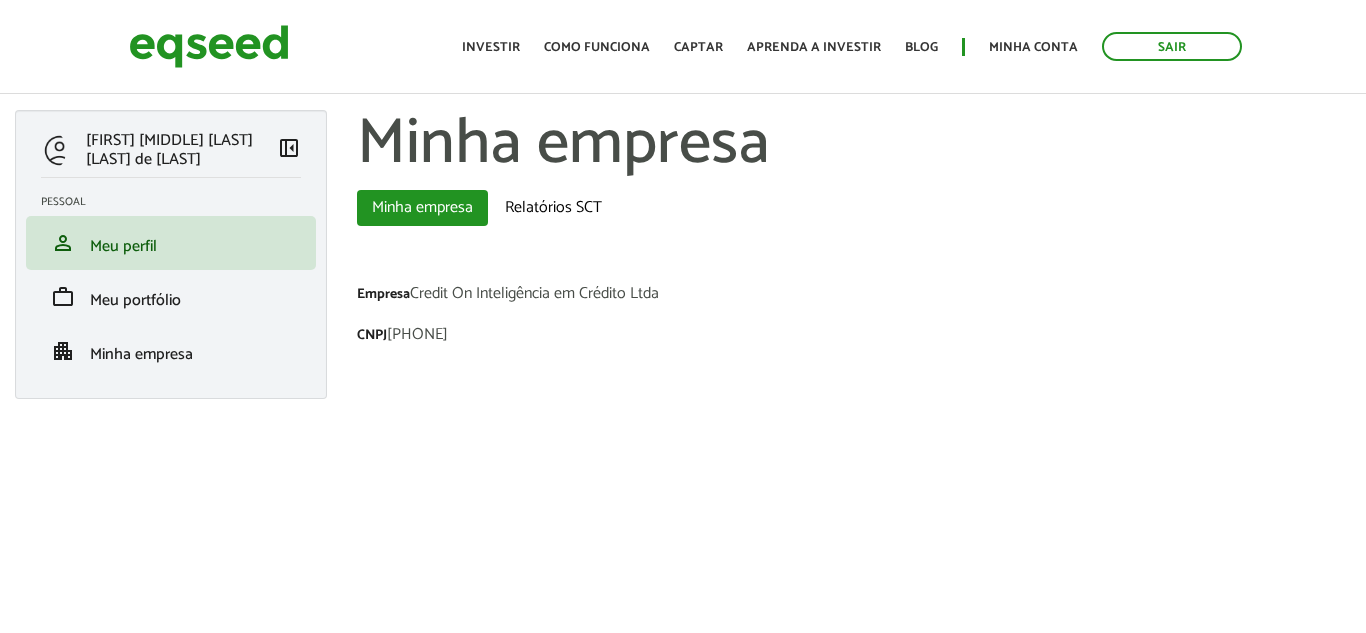 scroll, scrollTop: 0, scrollLeft: 0, axis: both 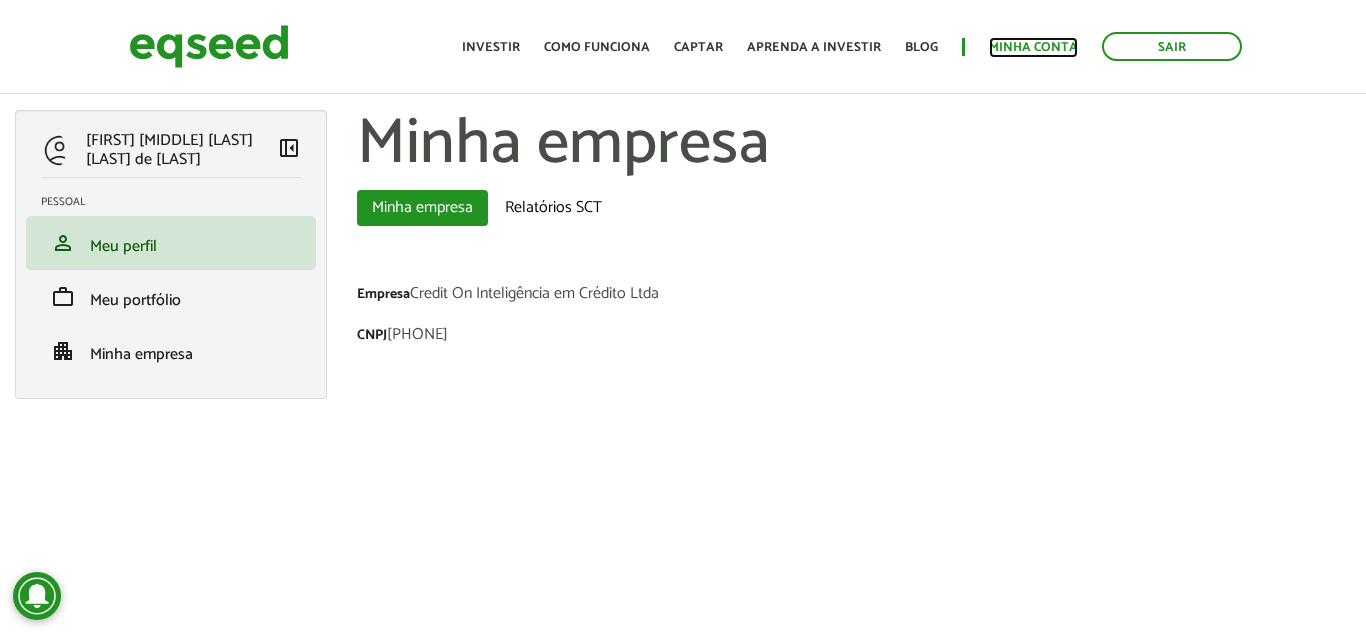 click on "Minha conta" at bounding box center [1033, 47] 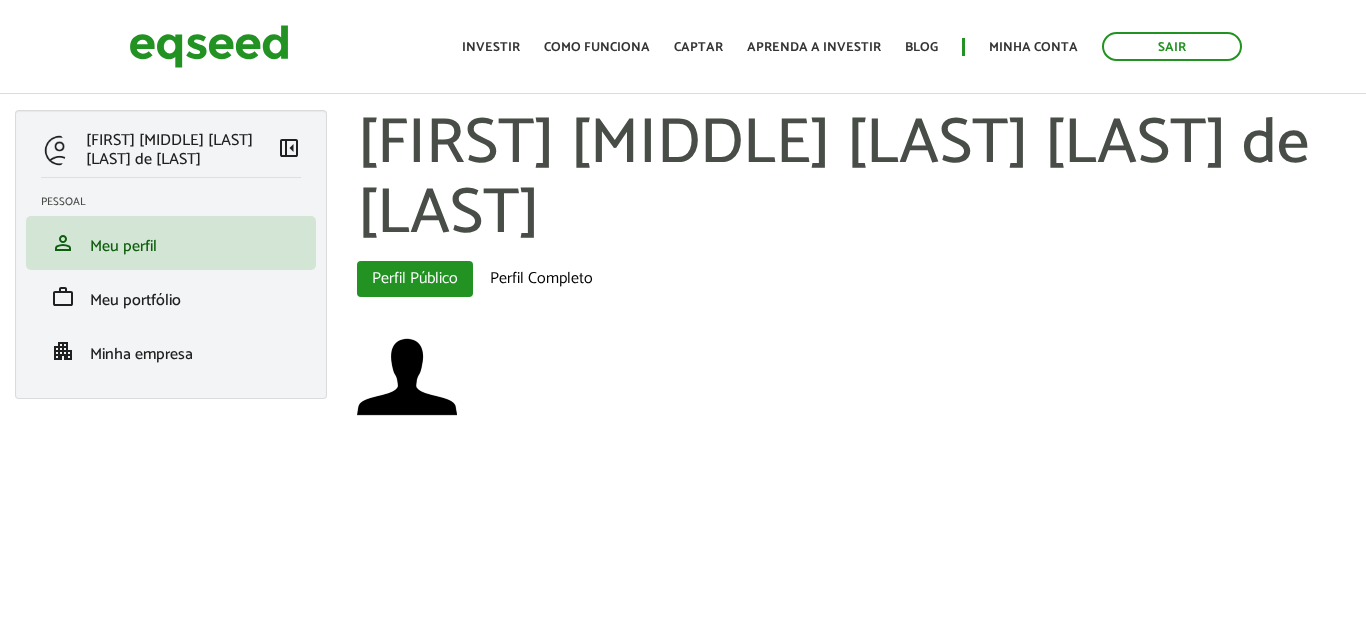 scroll, scrollTop: 0, scrollLeft: 0, axis: both 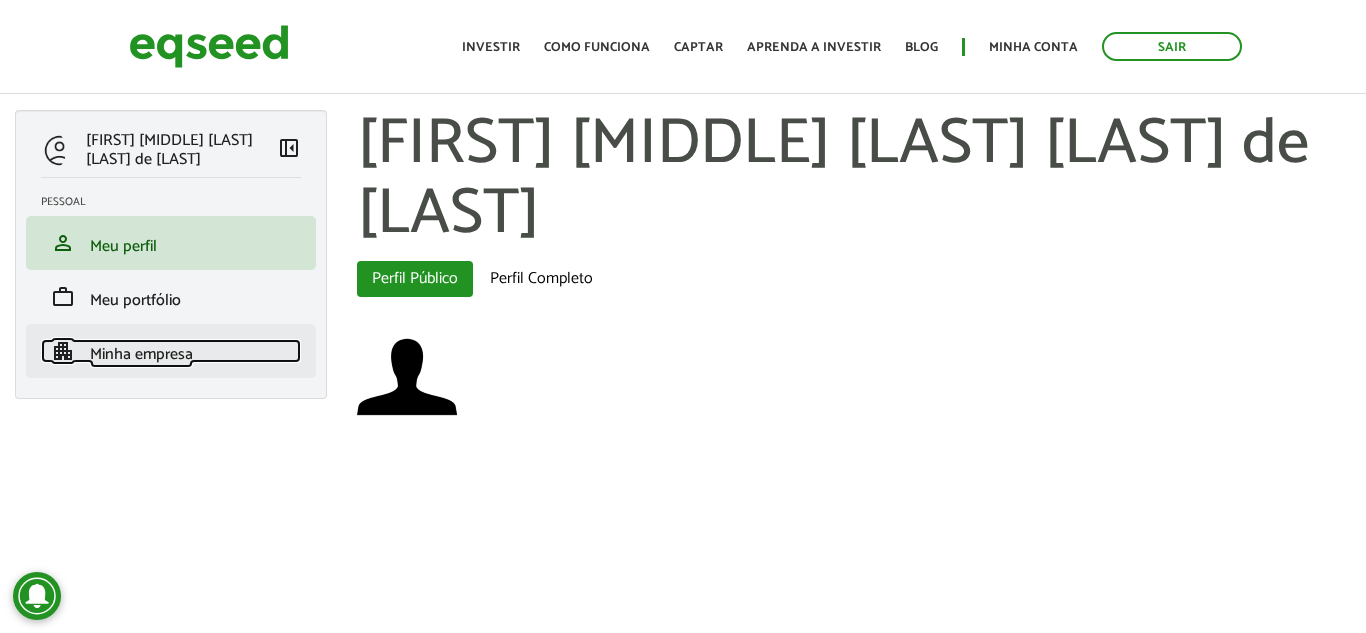 click on "Minha empresa" at bounding box center (141, 354) 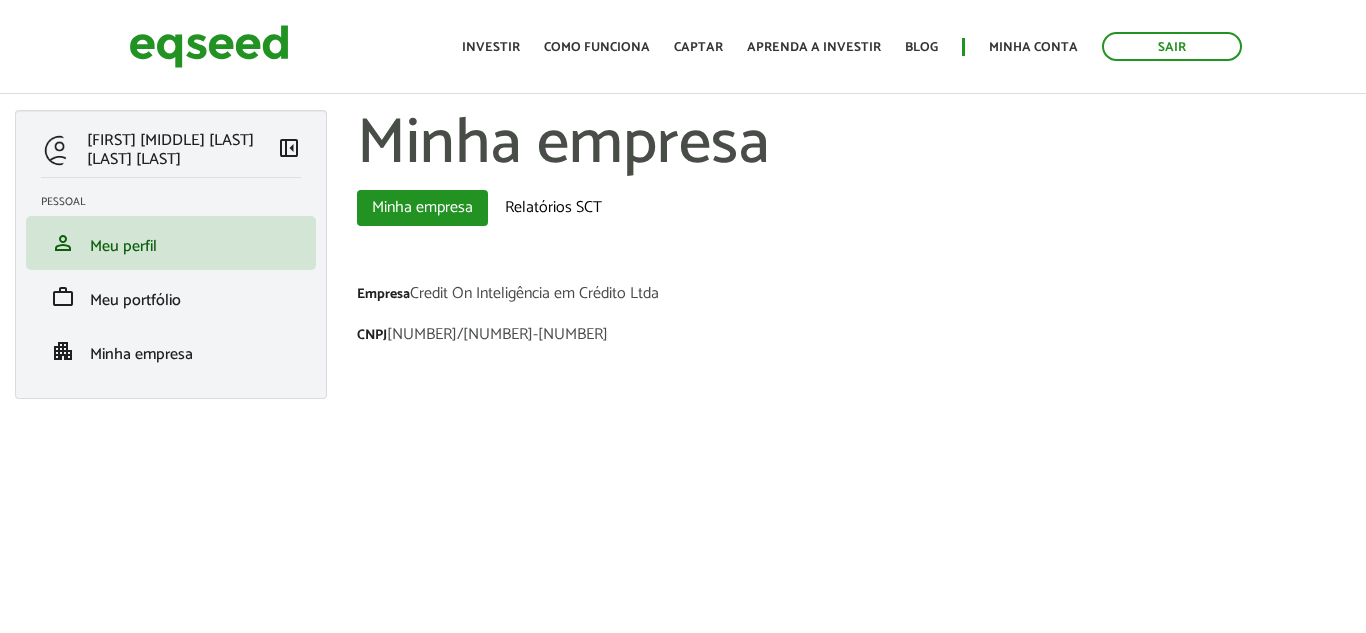 scroll, scrollTop: 0, scrollLeft: 0, axis: both 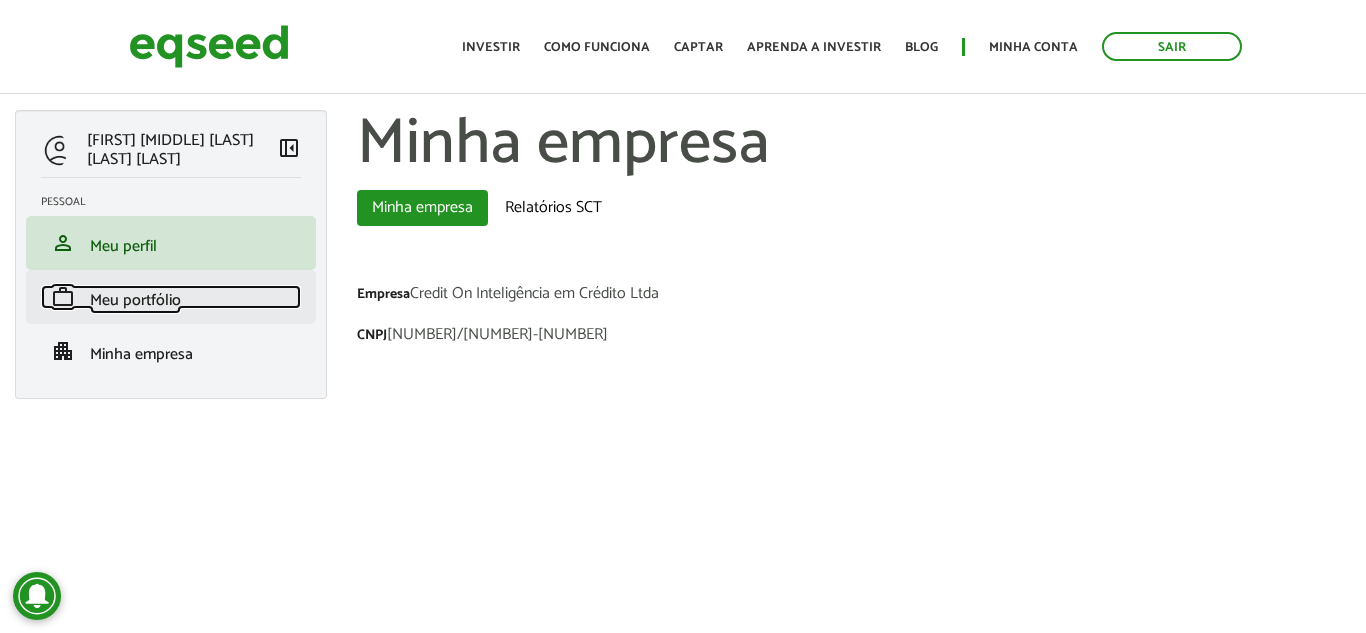 click on "Meu portfólio" at bounding box center [135, 300] 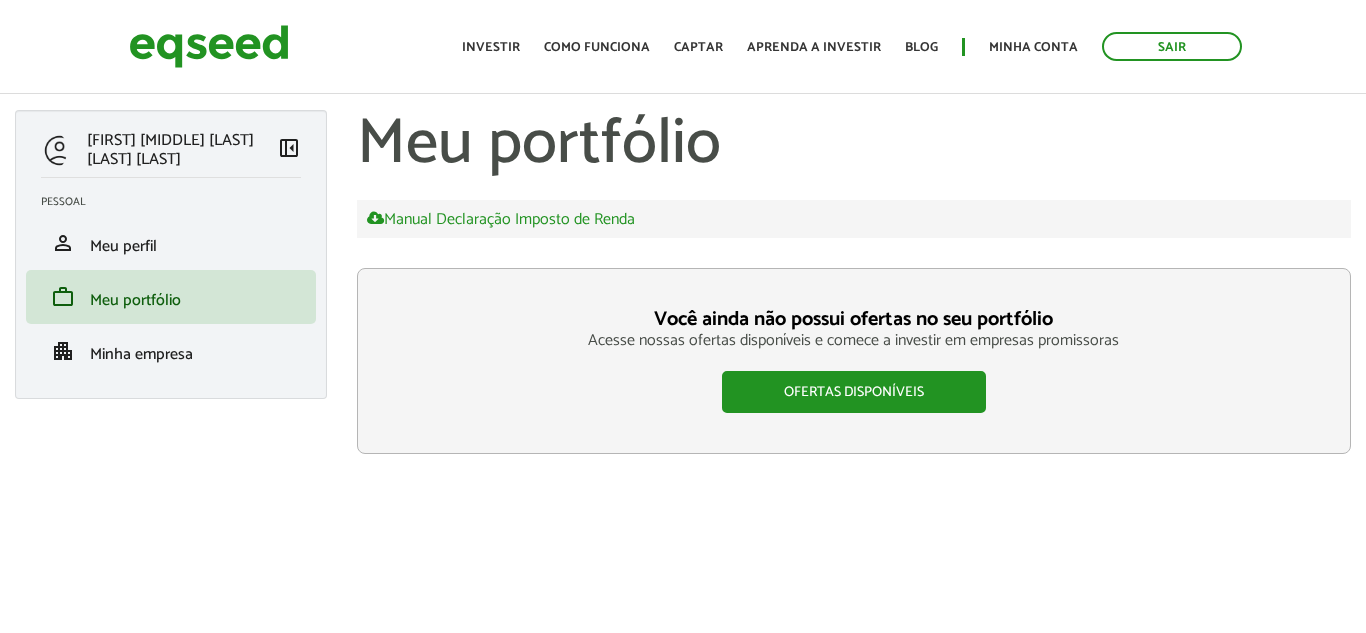 scroll, scrollTop: 0, scrollLeft: 0, axis: both 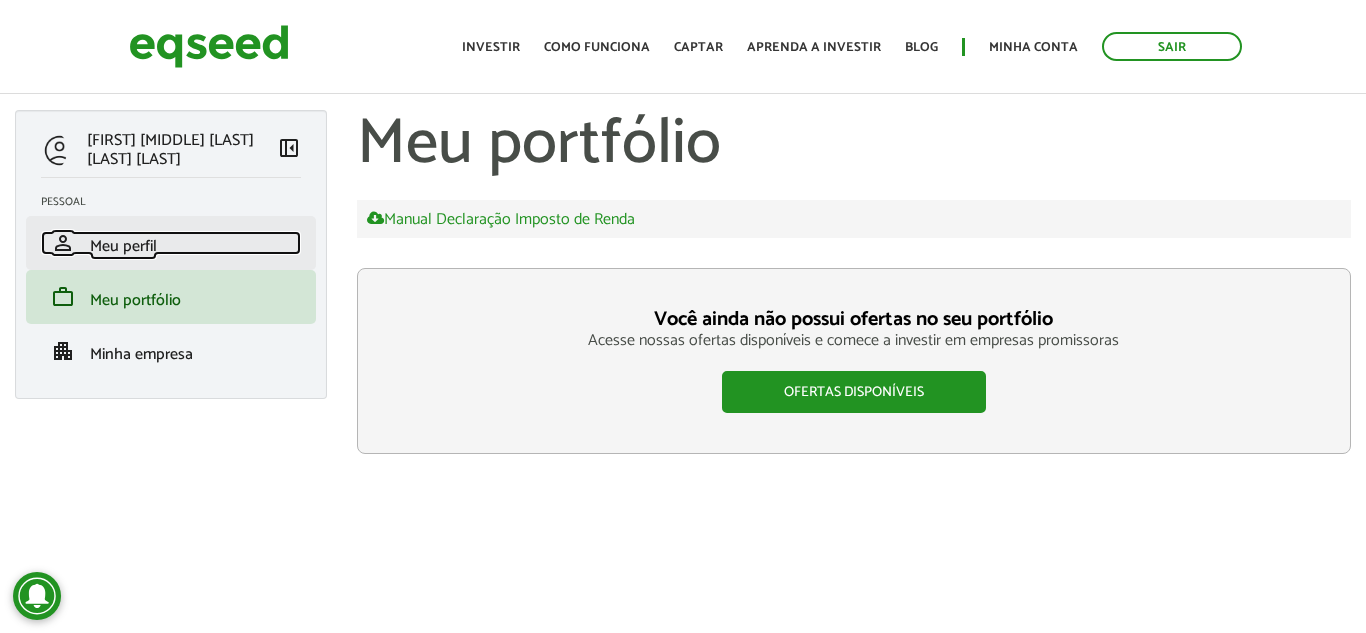click on "Meu perfil" at bounding box center [123, 246] 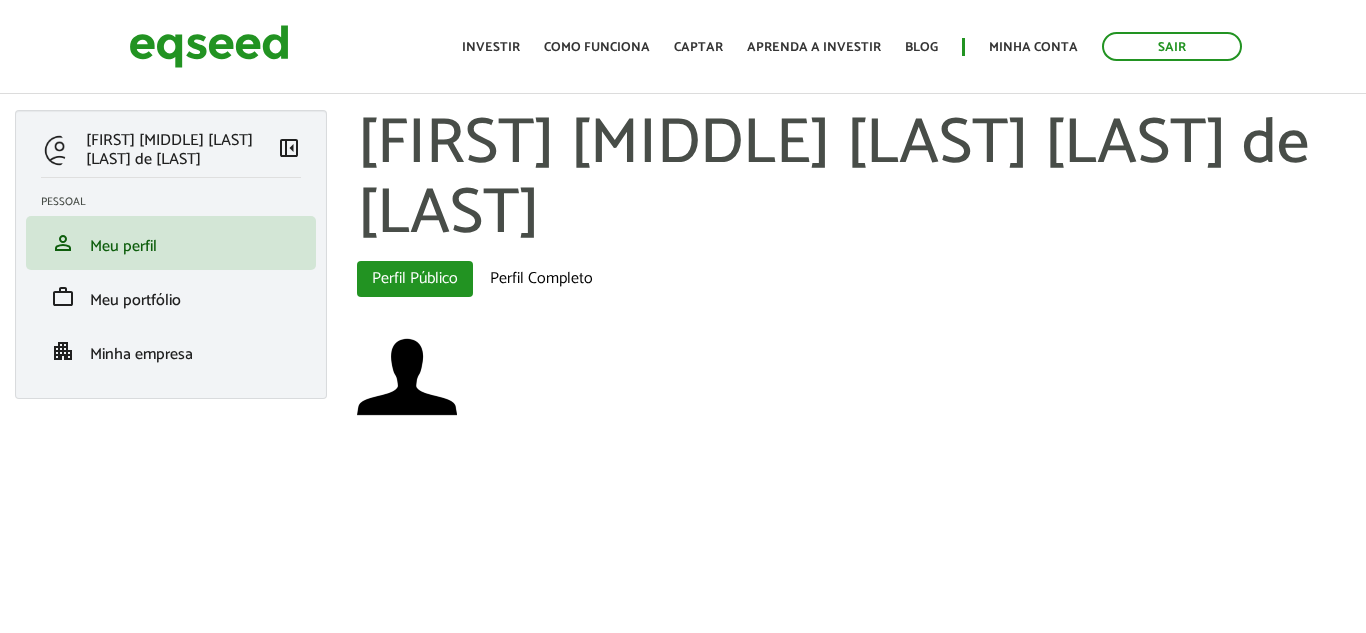 scroll, scrollTop: 0, scrollLeft: 0, axis: both 